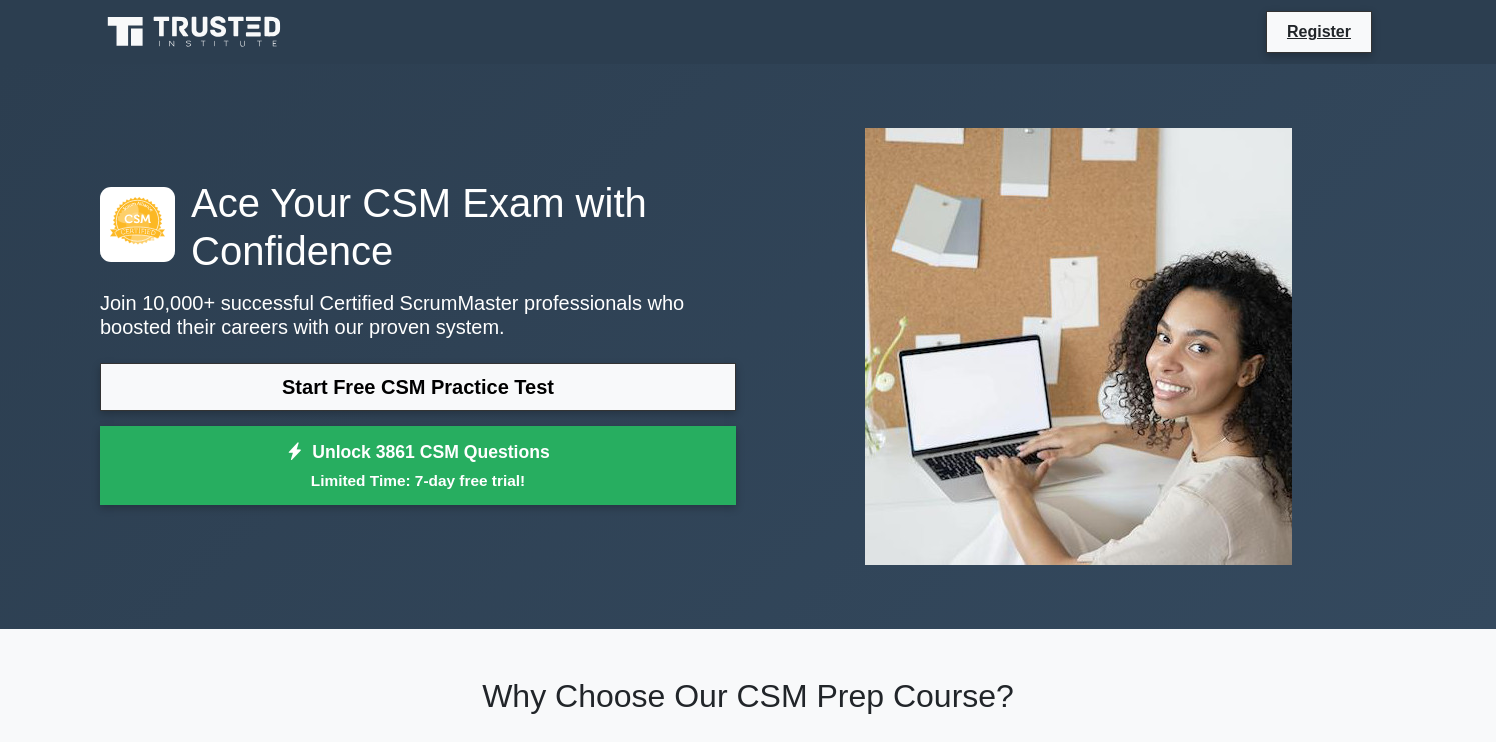 scroll, scrollTop: 0, scrollLeft: 0, axis: both 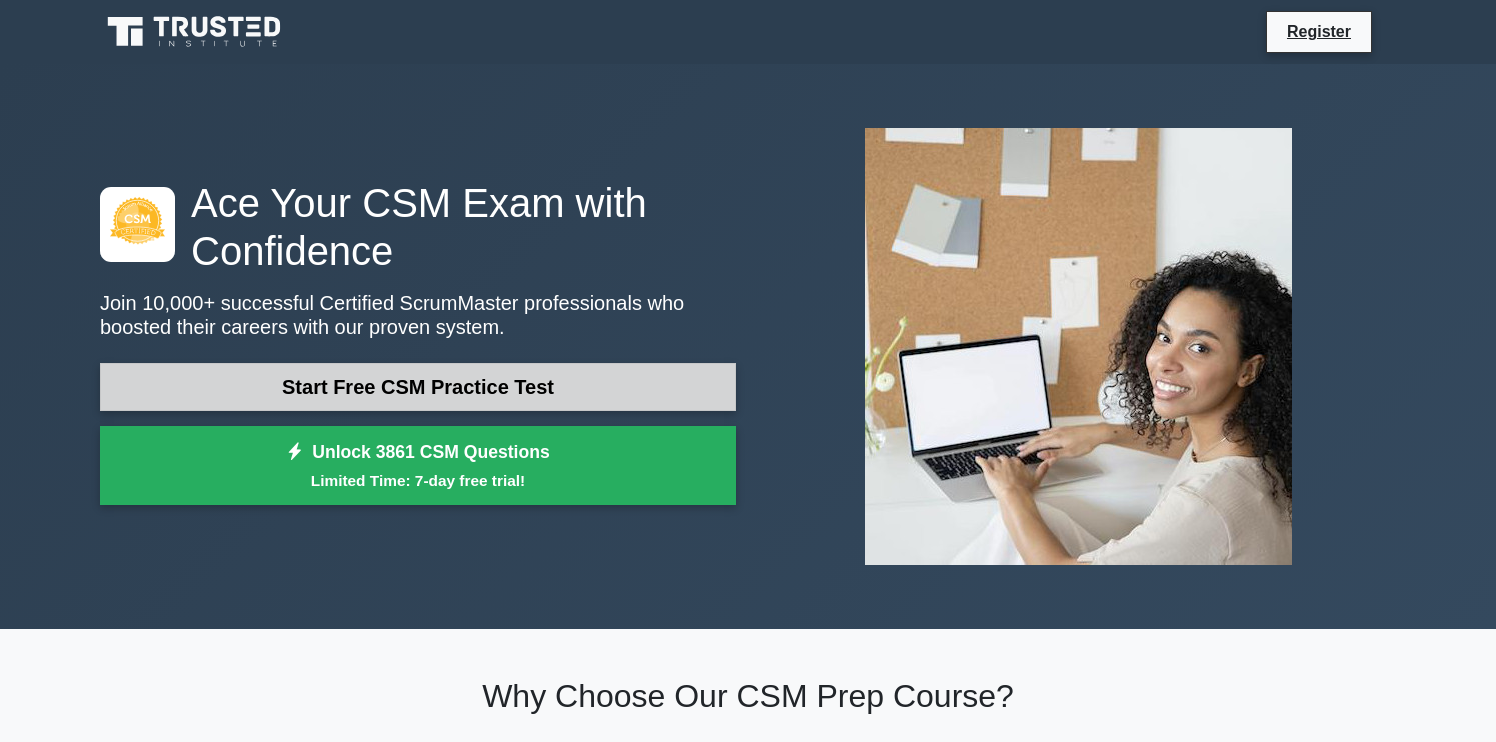 click on "Start Free CSM Practice Test" at bounding box center (418, 387) 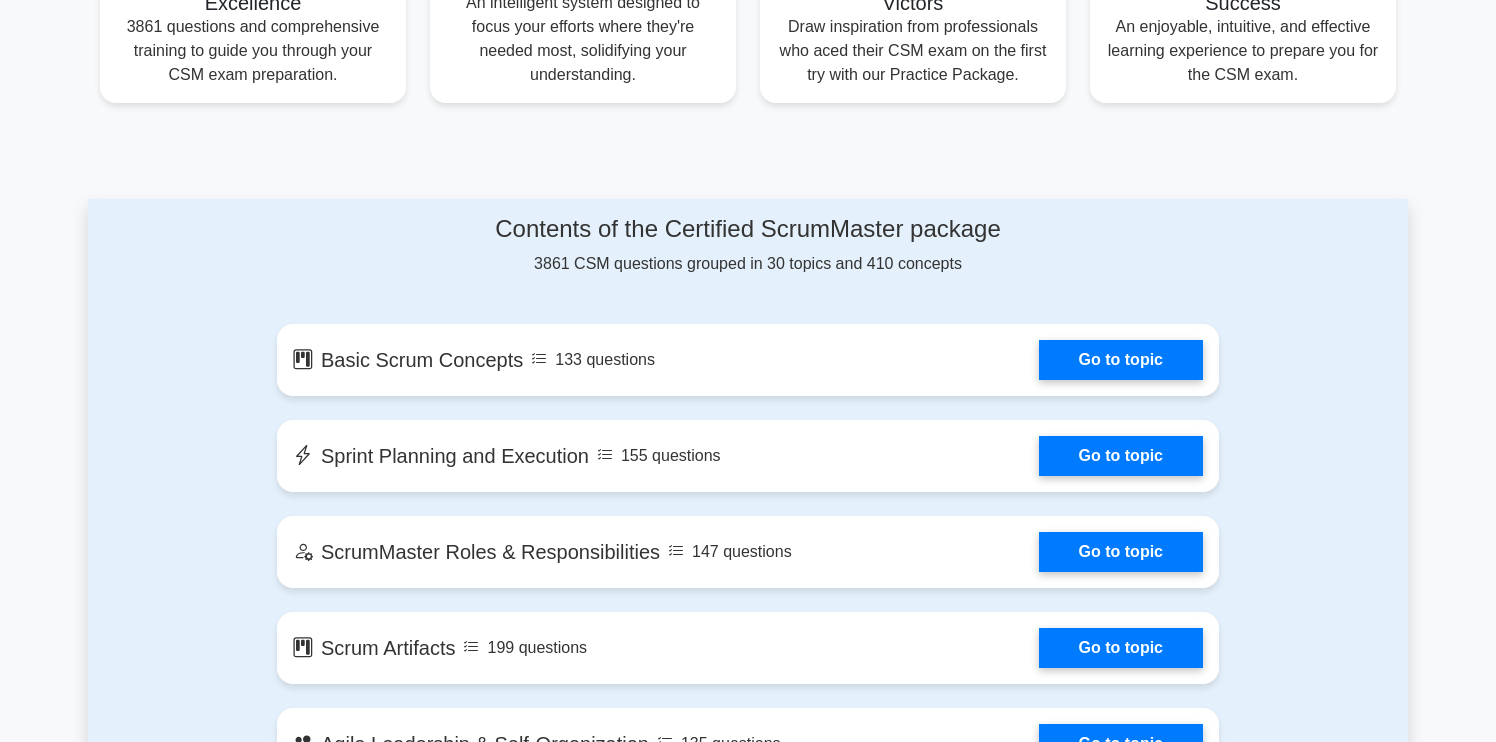 scroll, scrollTop: 869, scrollLeft: 0, axis: vertical 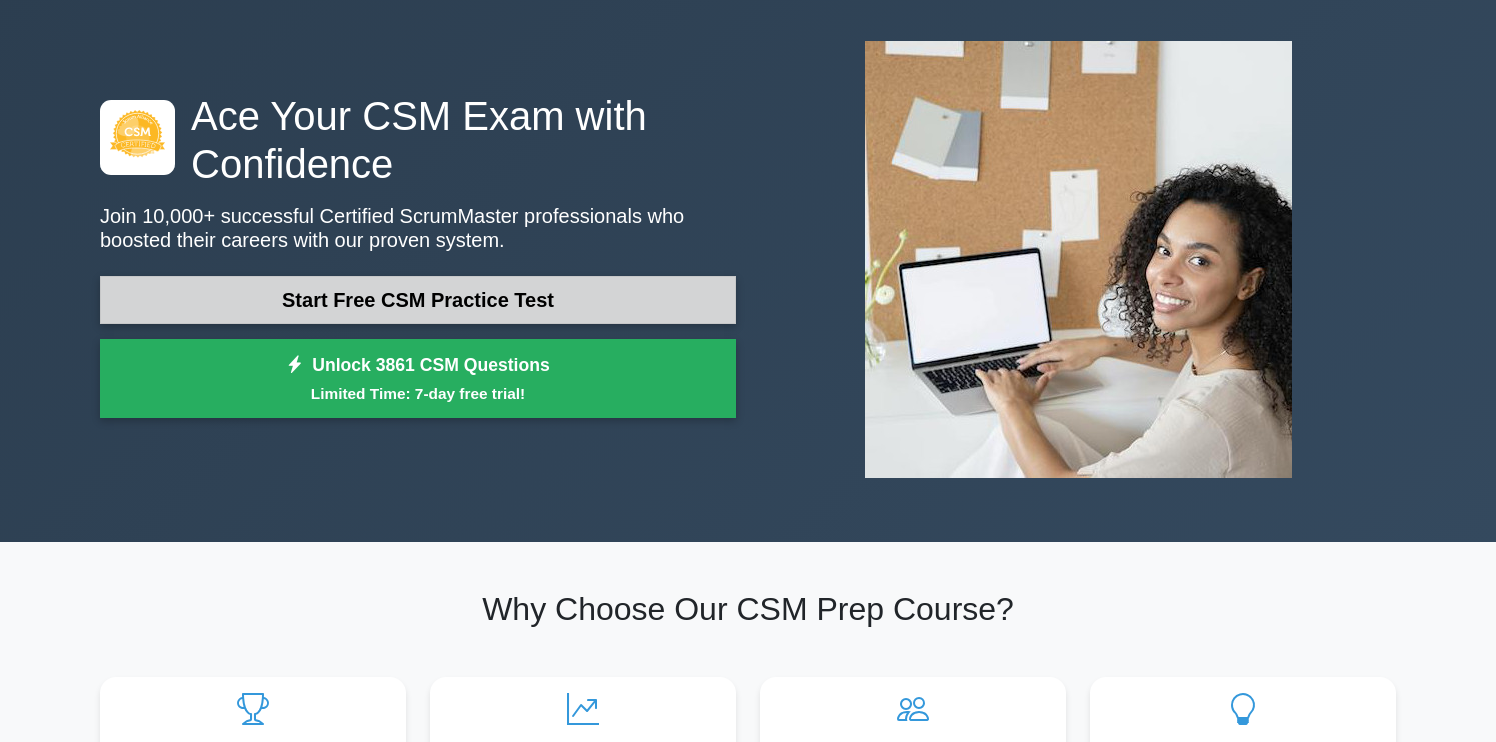 click on "Start Free CSM Practice Test" at bounding box center (418, 300) 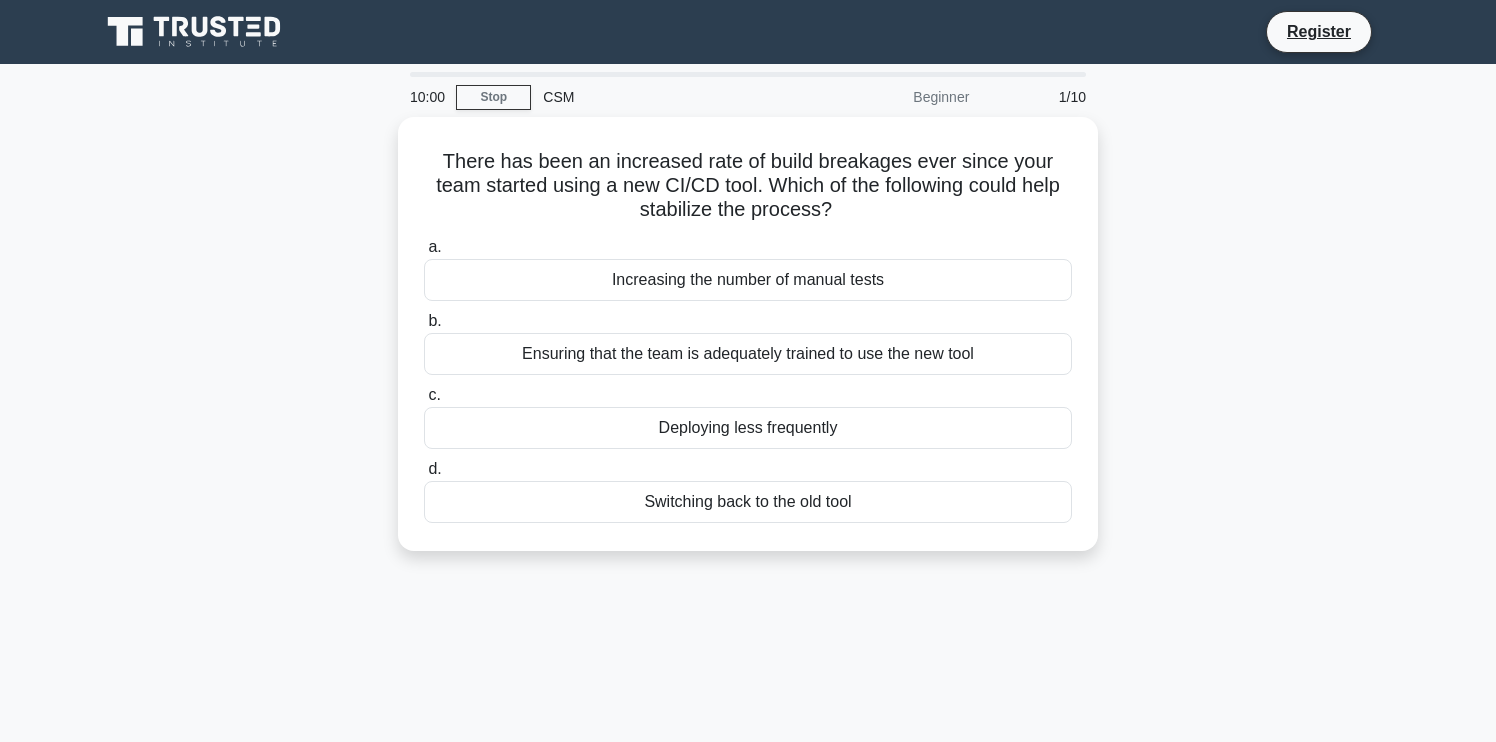 scroll, scrollTop: 0, scrollLeft: 0, axis: both 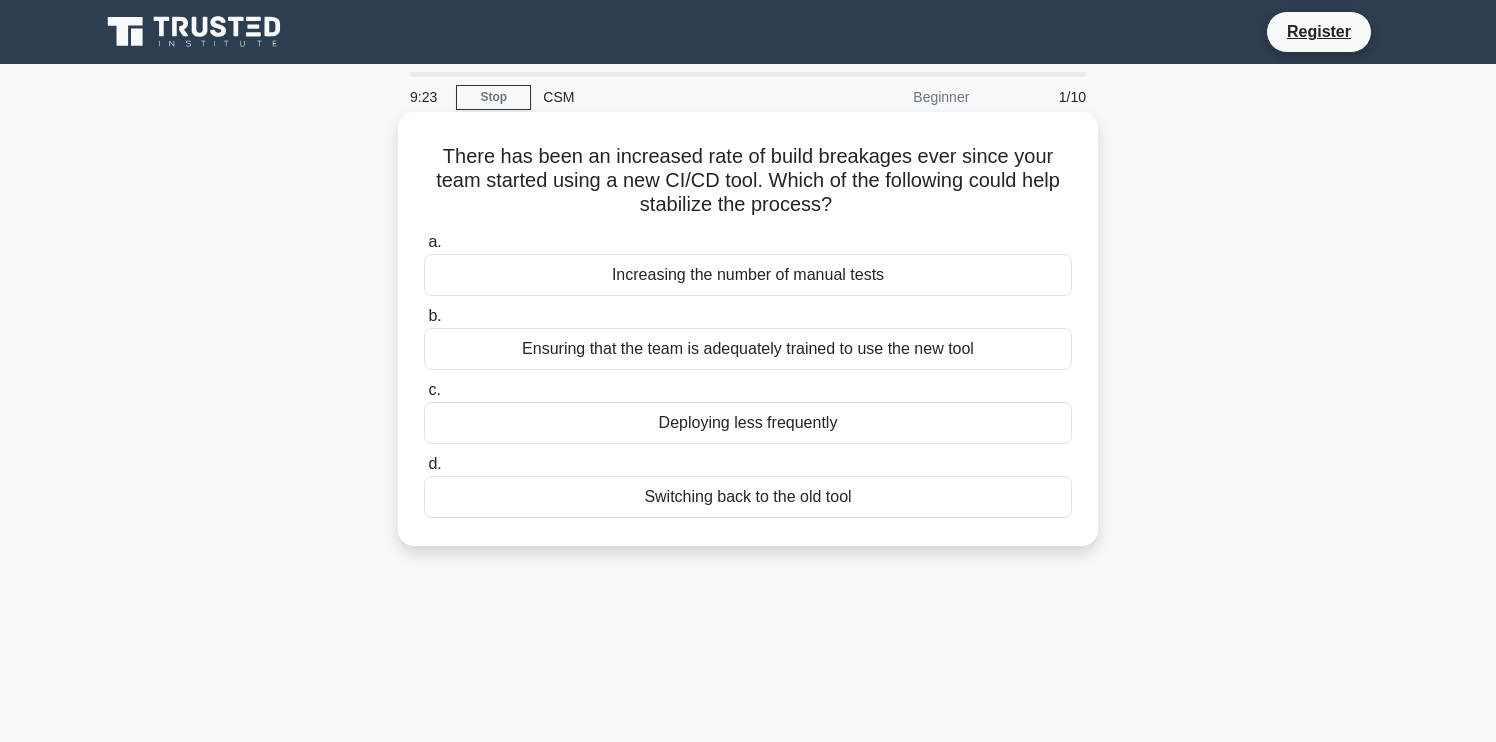 click on "Ensuring that the team is adequately trained to use the new tool" at bounding box center (748, 349) 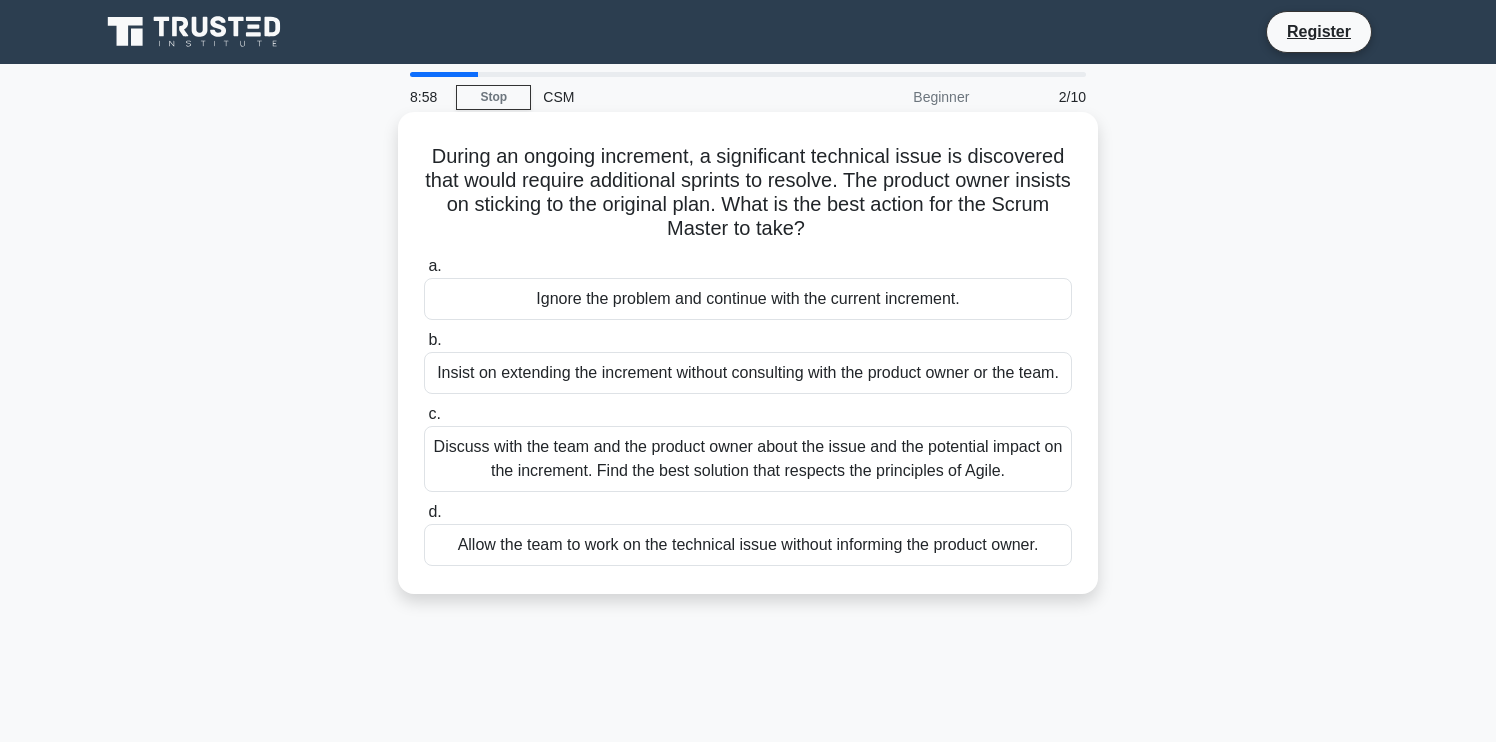 click on "Discuss with the team and the product owner about the issue and the potential impact on the increment. Find the best solution that respects the principles of Agile." at bounding box center [748, 459] 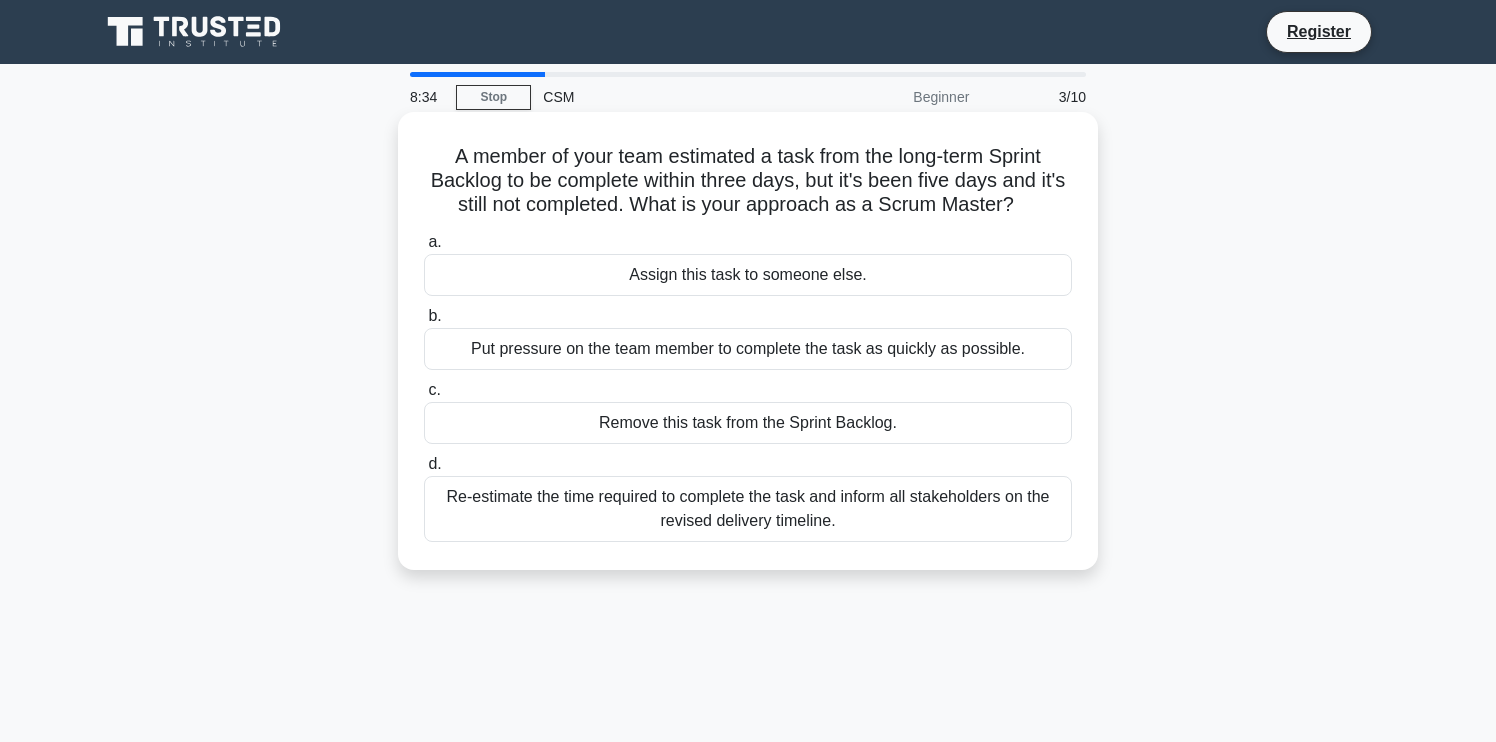 click on "Re-estimate the time required to complete the task and inform all stakeholders on the revised delivery timeline." at bounding box center (748, 509) 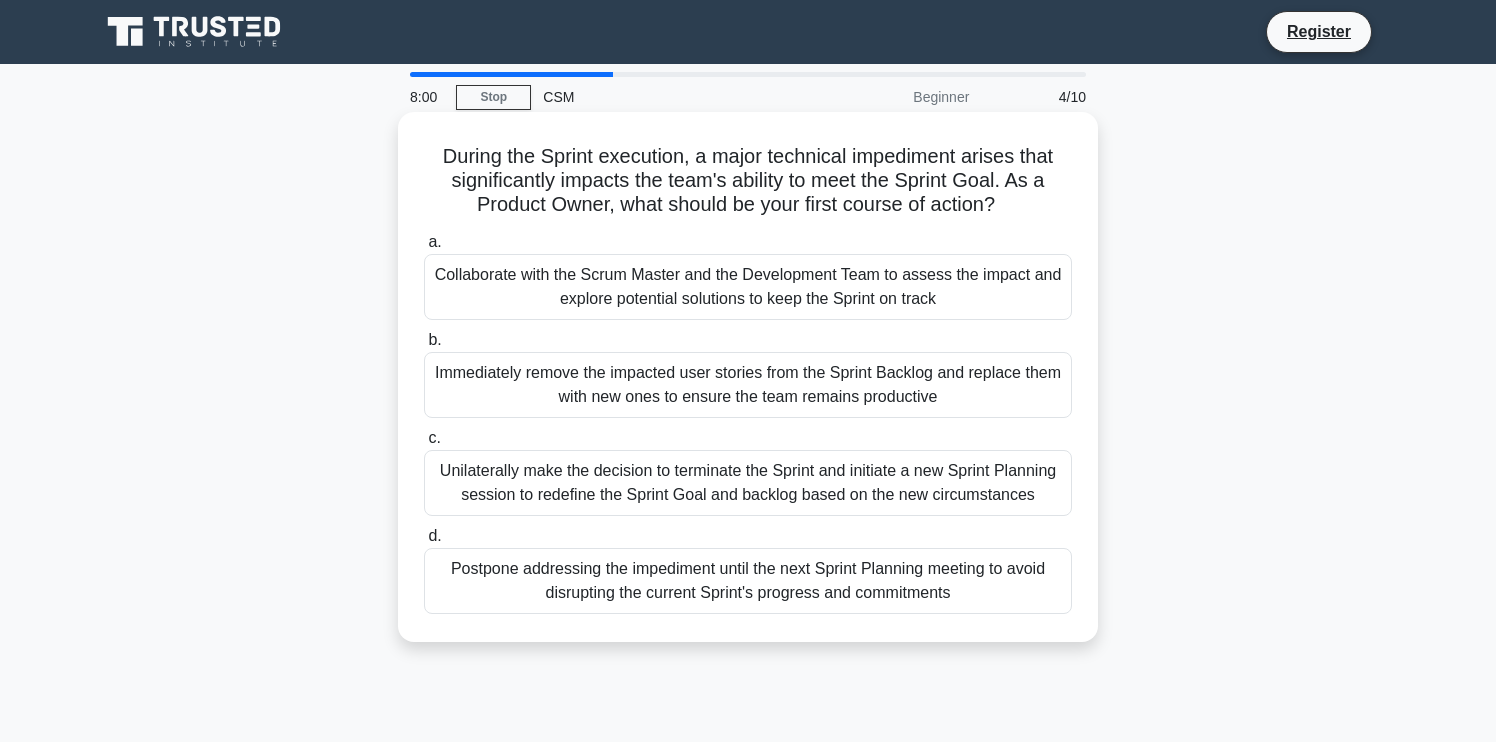 click on "Collaborate with the Scrum Master and the Development Team to assess the impact and explore potential solutions to keep the Sprint on track" at bounding box center [748, 287] 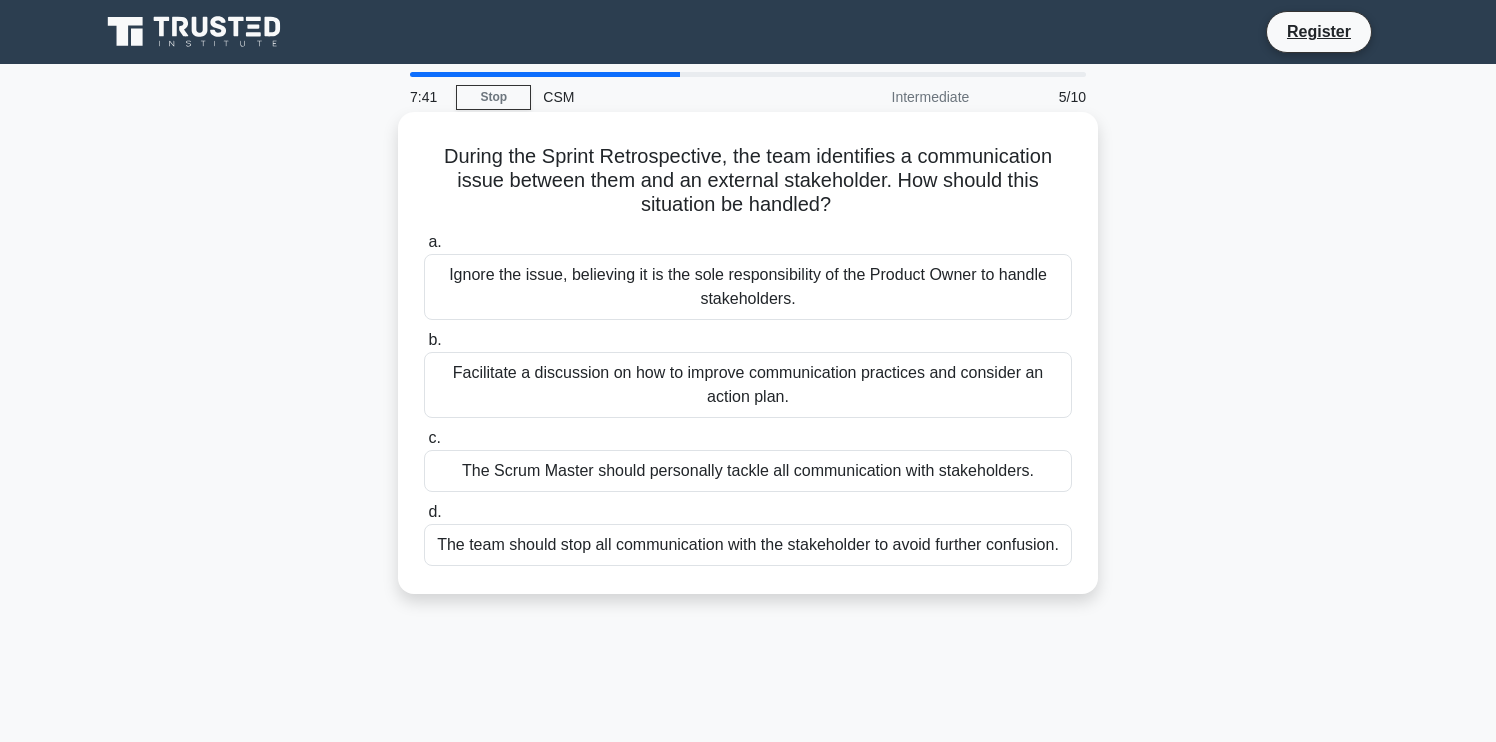 click on "Facilitate a discussion on how to improve communication practices and consider an action plan." at bounding box center (748, 385) 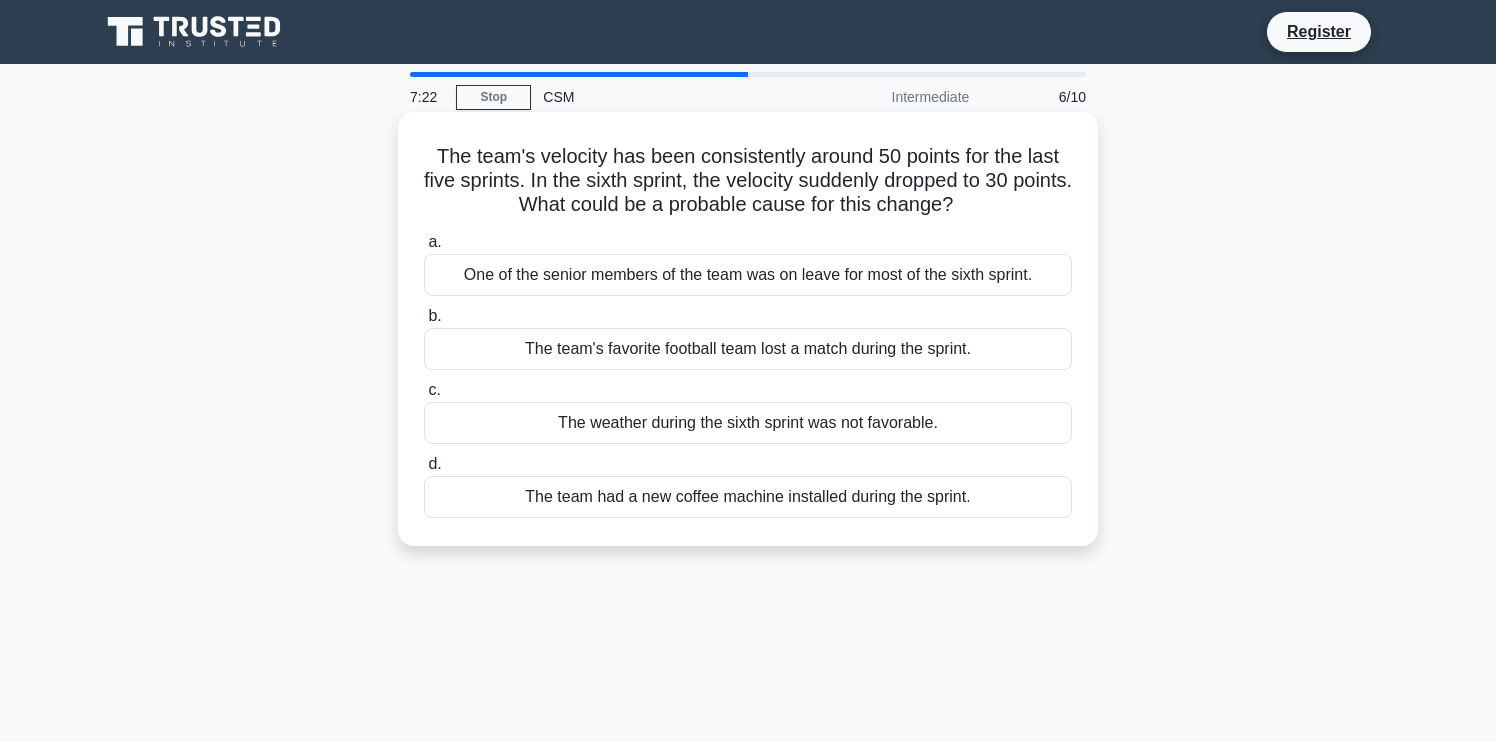click on "One of the senior members of the team was on leave for most of the sixth sprint." at bounding box center [748, 275] 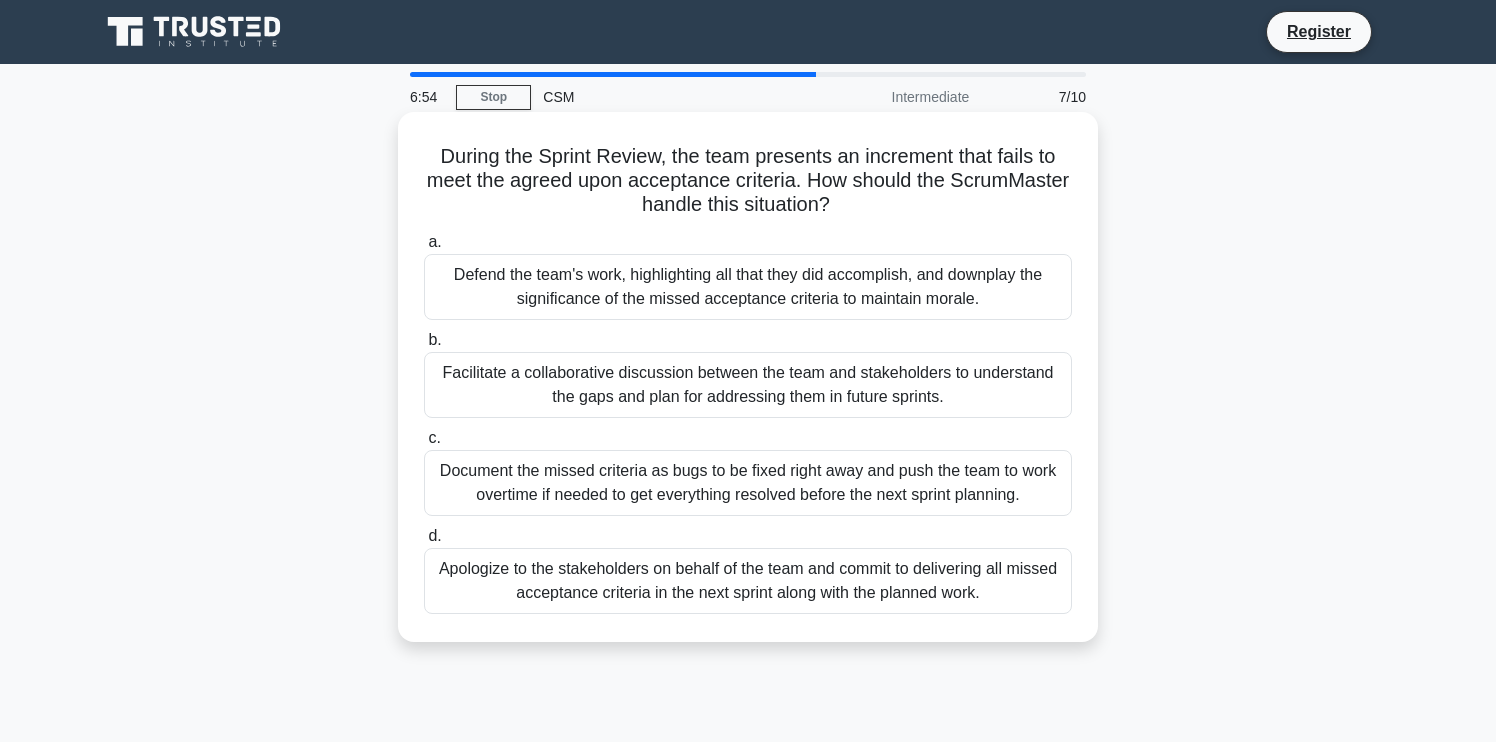 click on "Facilitate a collaborative discussion between the team and stakeholders to understand the gaps and plan for addressing them in future sprints." at bounding box center (748, 385) 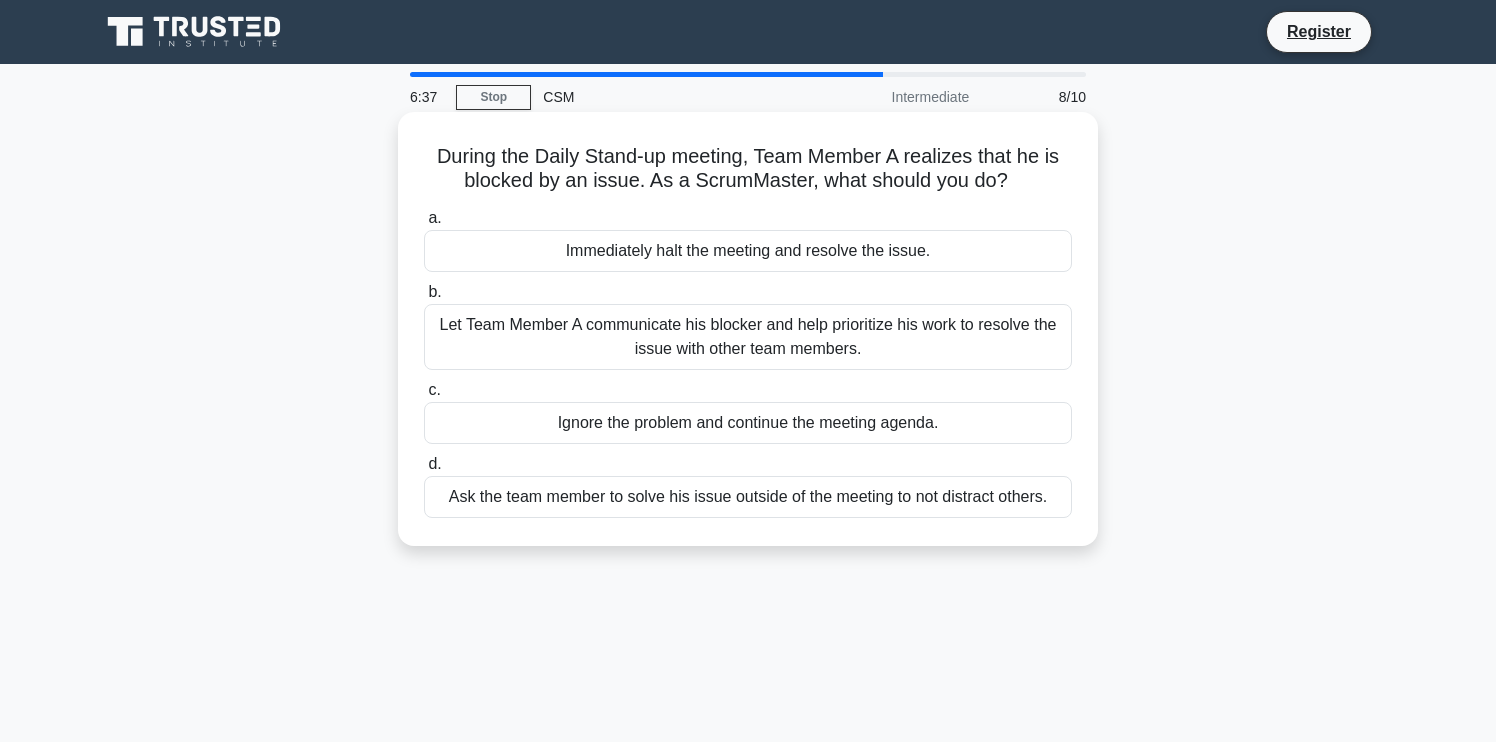 click on "Let Team Member A communicate his blocker and help prioritize his work to resolve the issue with other team members." at bounding box center [748, 337] 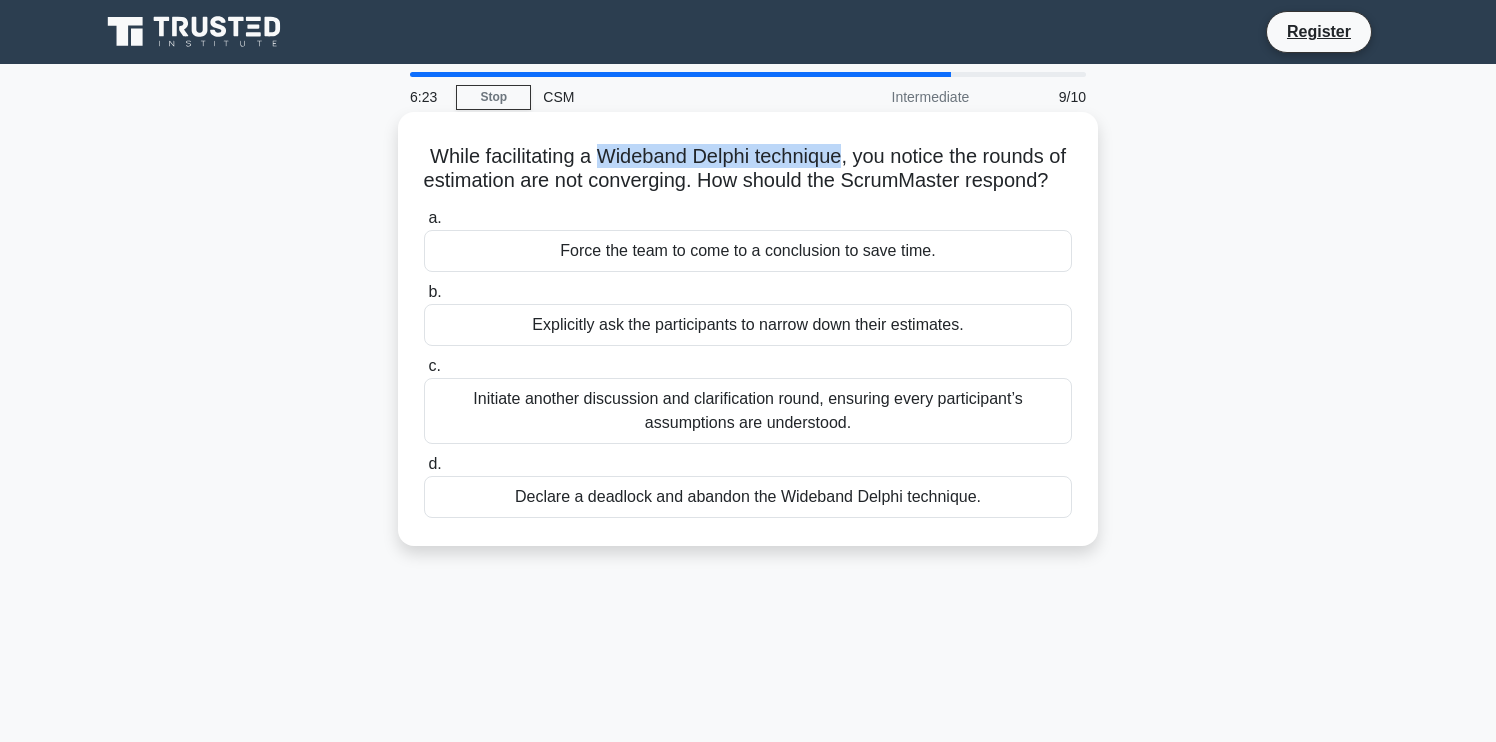 drag, startPoint x: 598, startPoint y: 153, endPoint x: 830, endPoint y: 160, distance: 232.10558 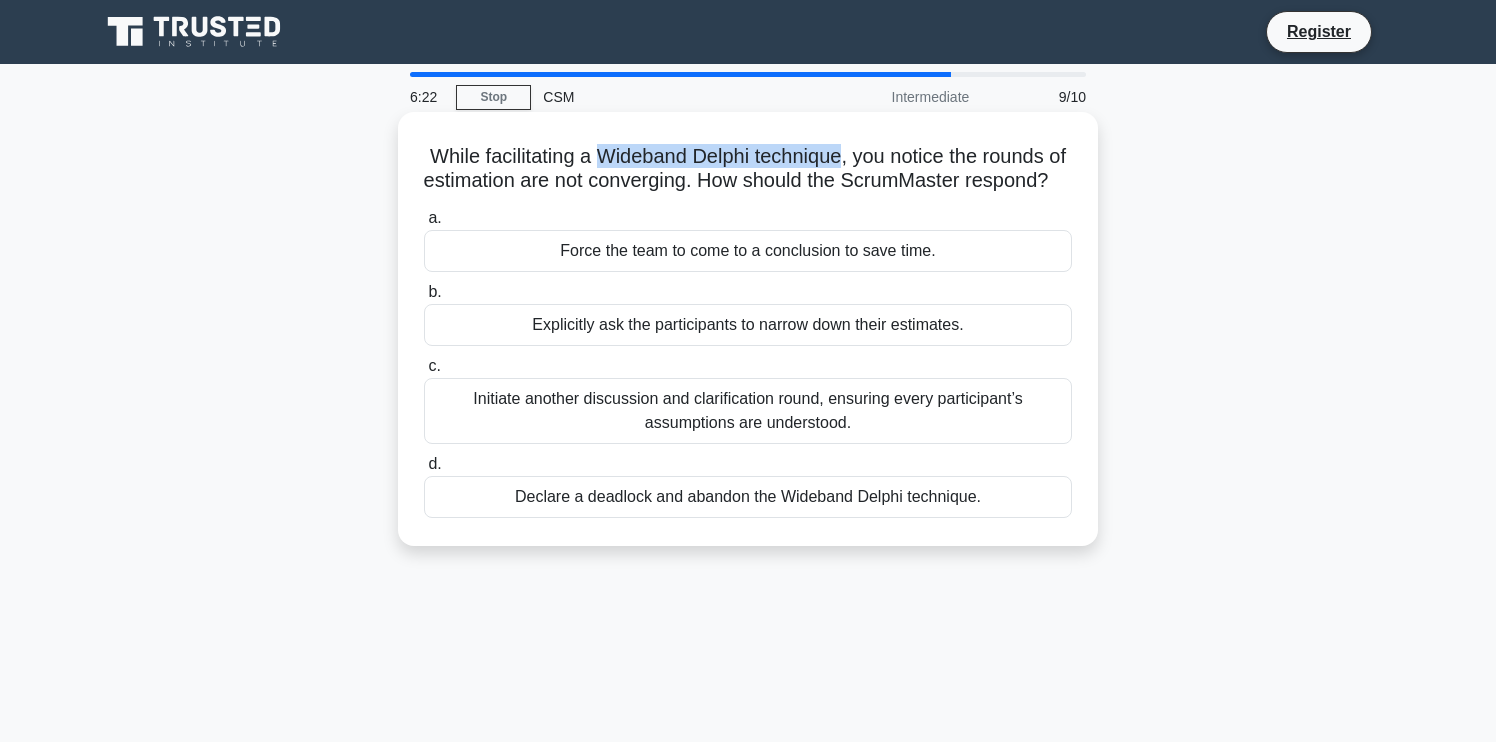 copy on "Wideband Delphi technique" 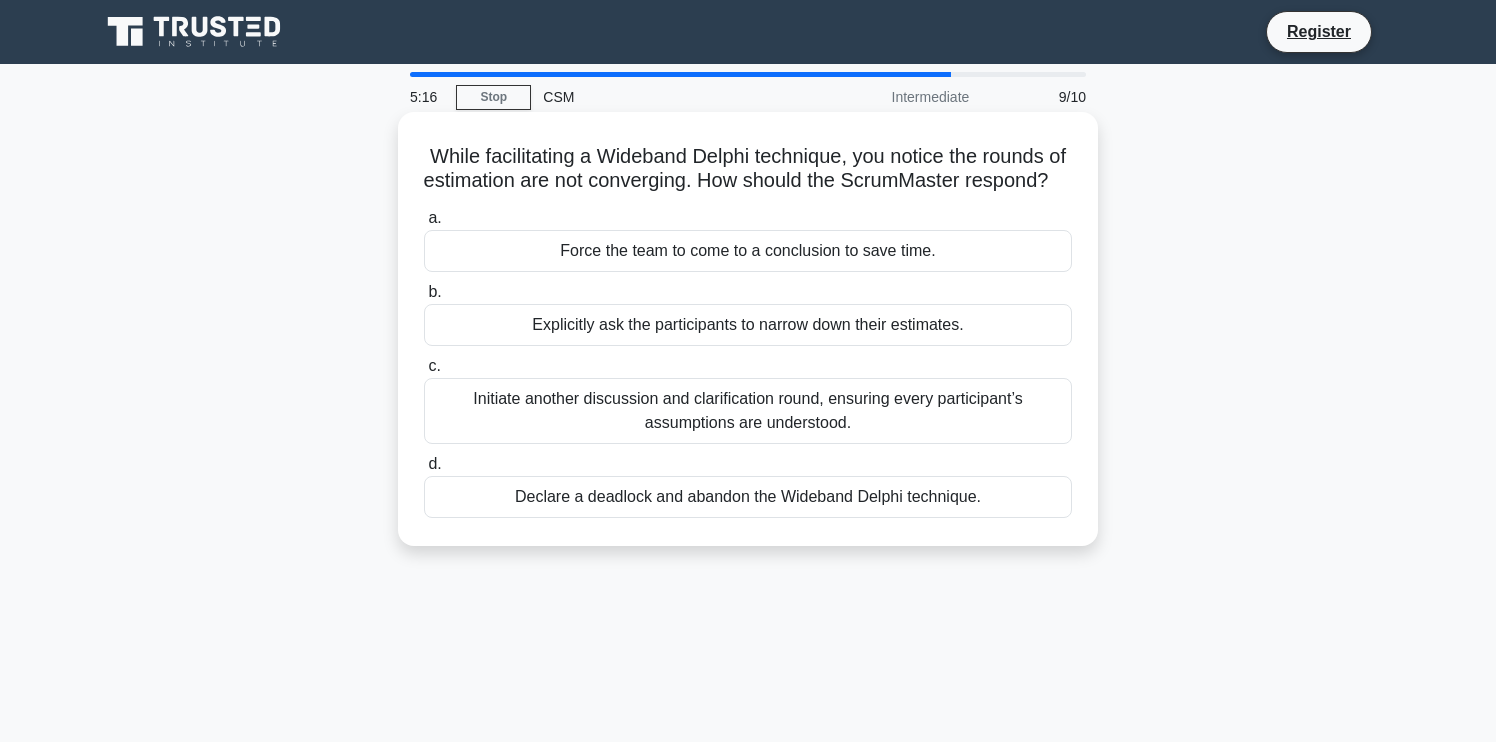 click on "Initiate another discussion and clarification round, ensuring every participant’s assumptions are understood." at bounding box center (748, 411) 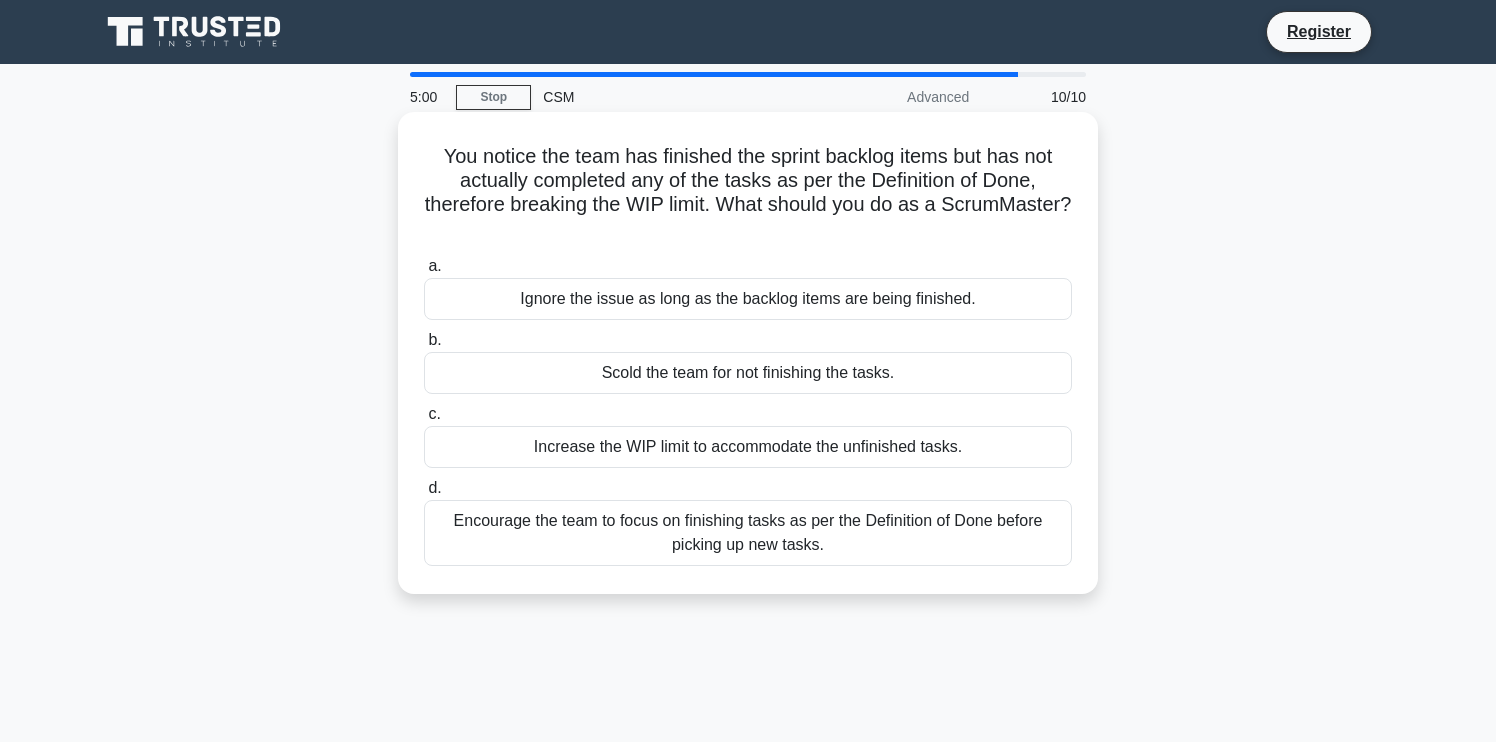click on "Encourage the team to focus on finishing tasks as per the Definition of Done before picking up new tasks." at bounding box center [748, 533] 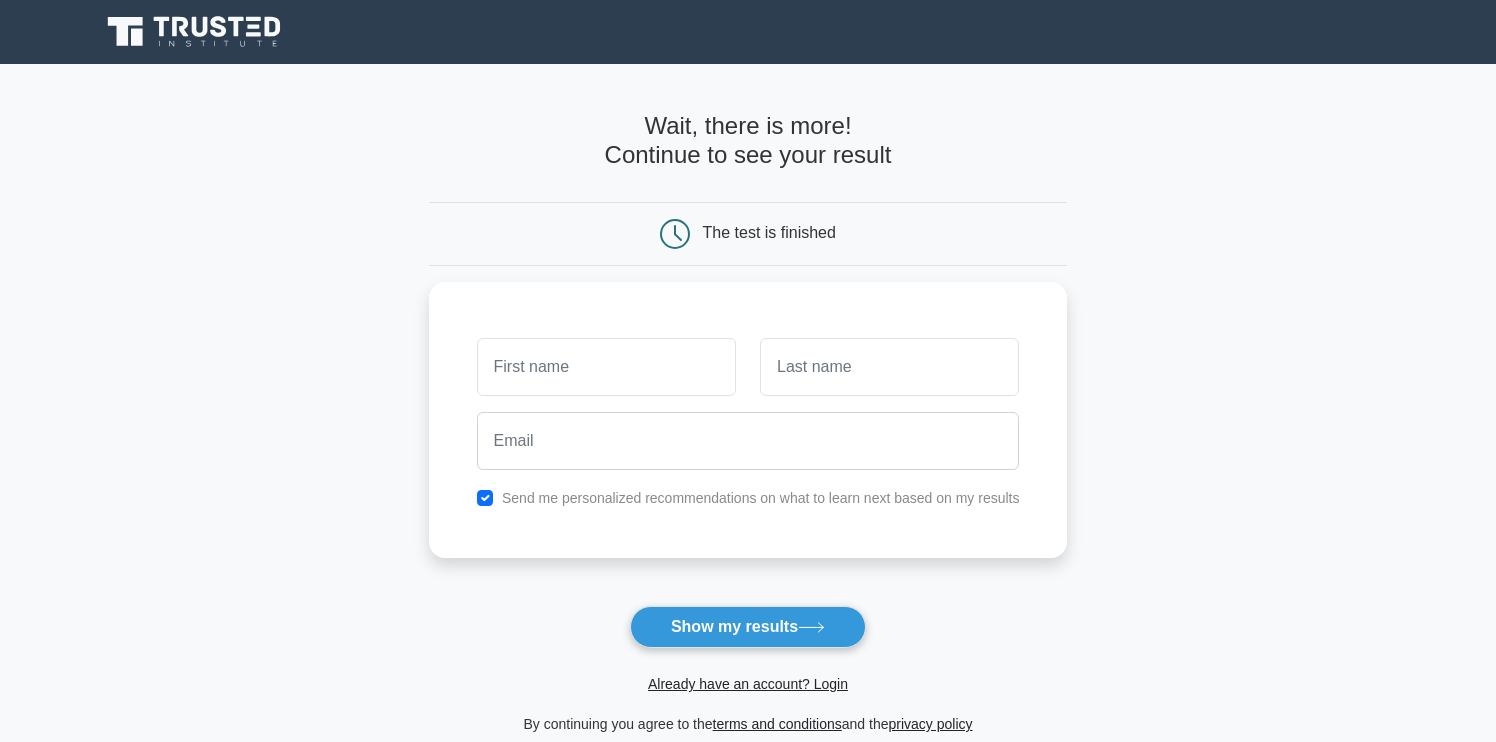 scroll, scrollTop: 0, scrollLeft: 0, axis: both 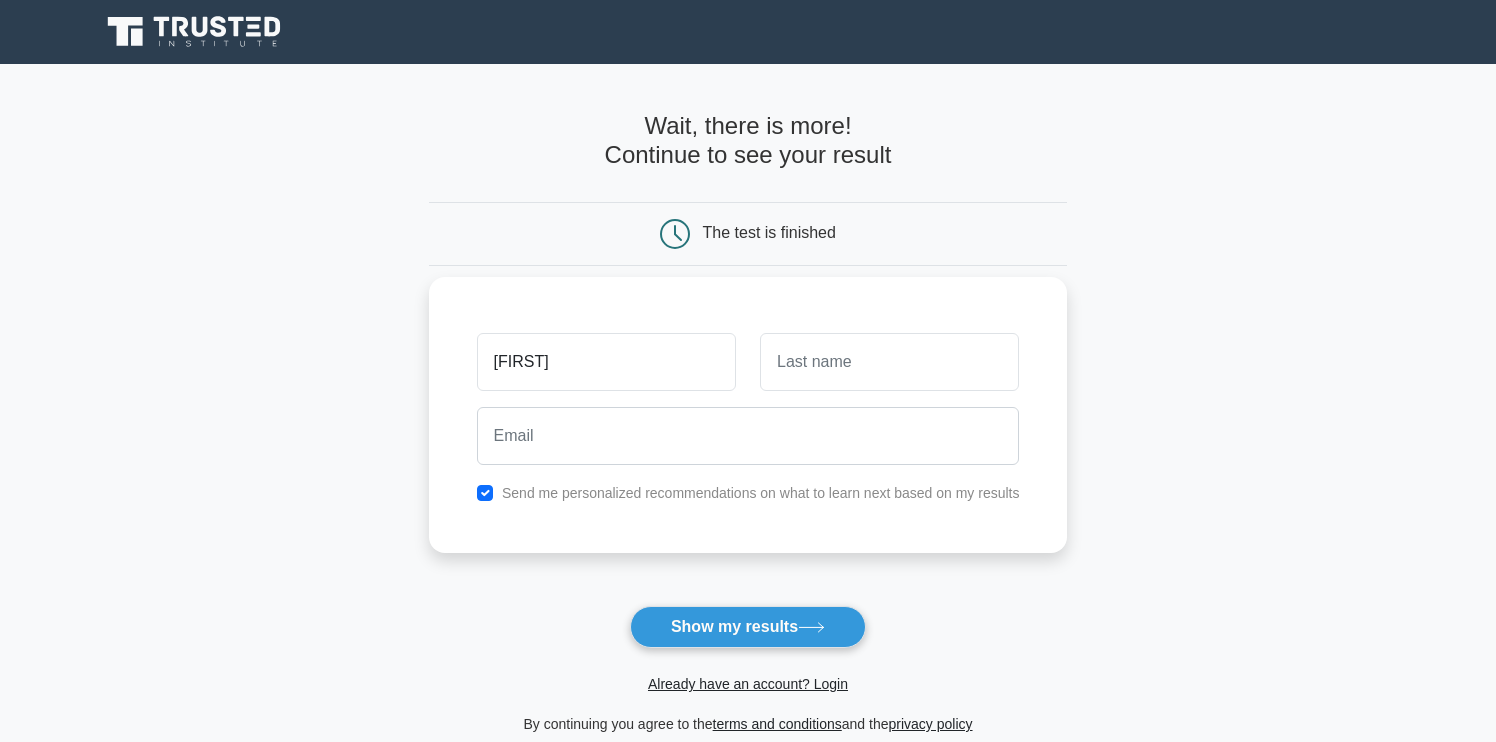 type on "[LAST]" 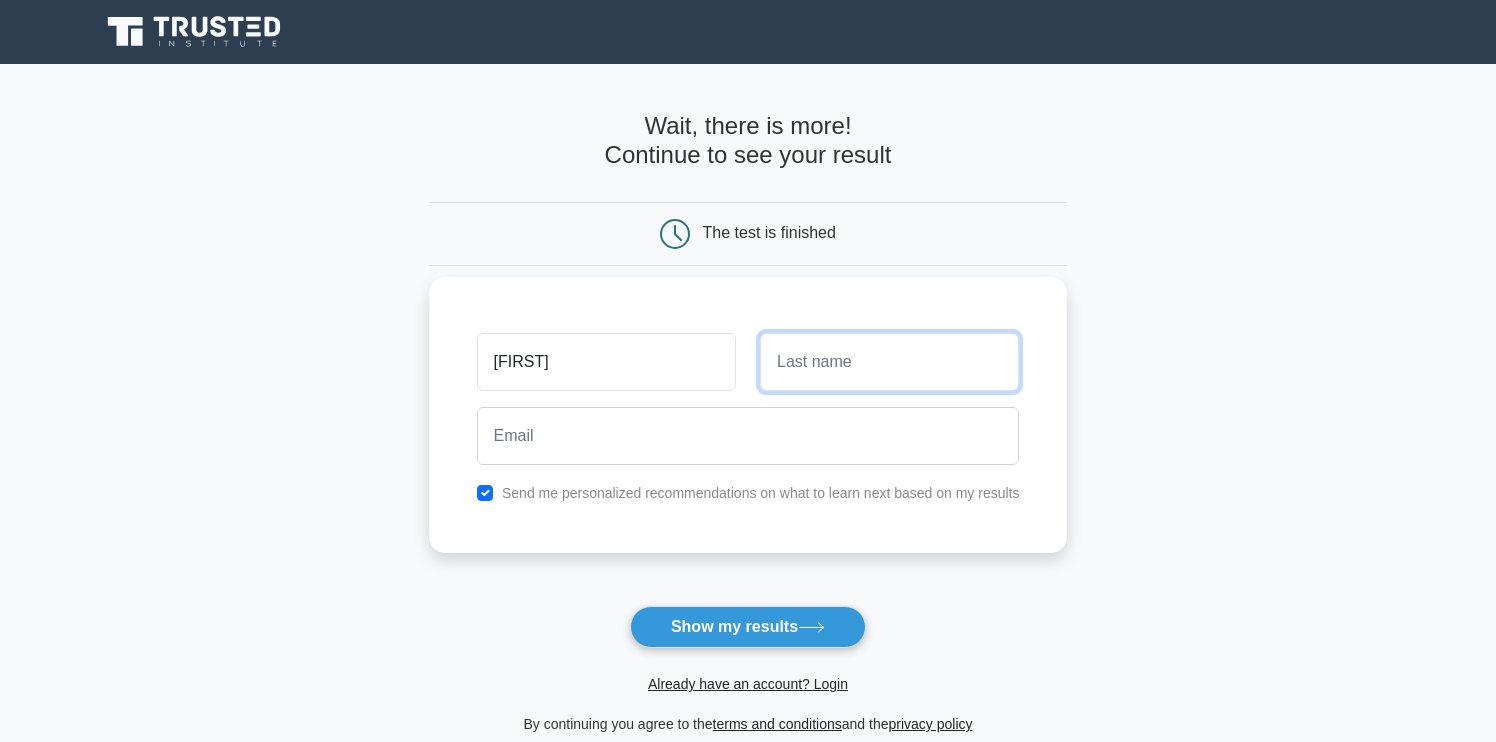 click at bounding box center (889, 362) 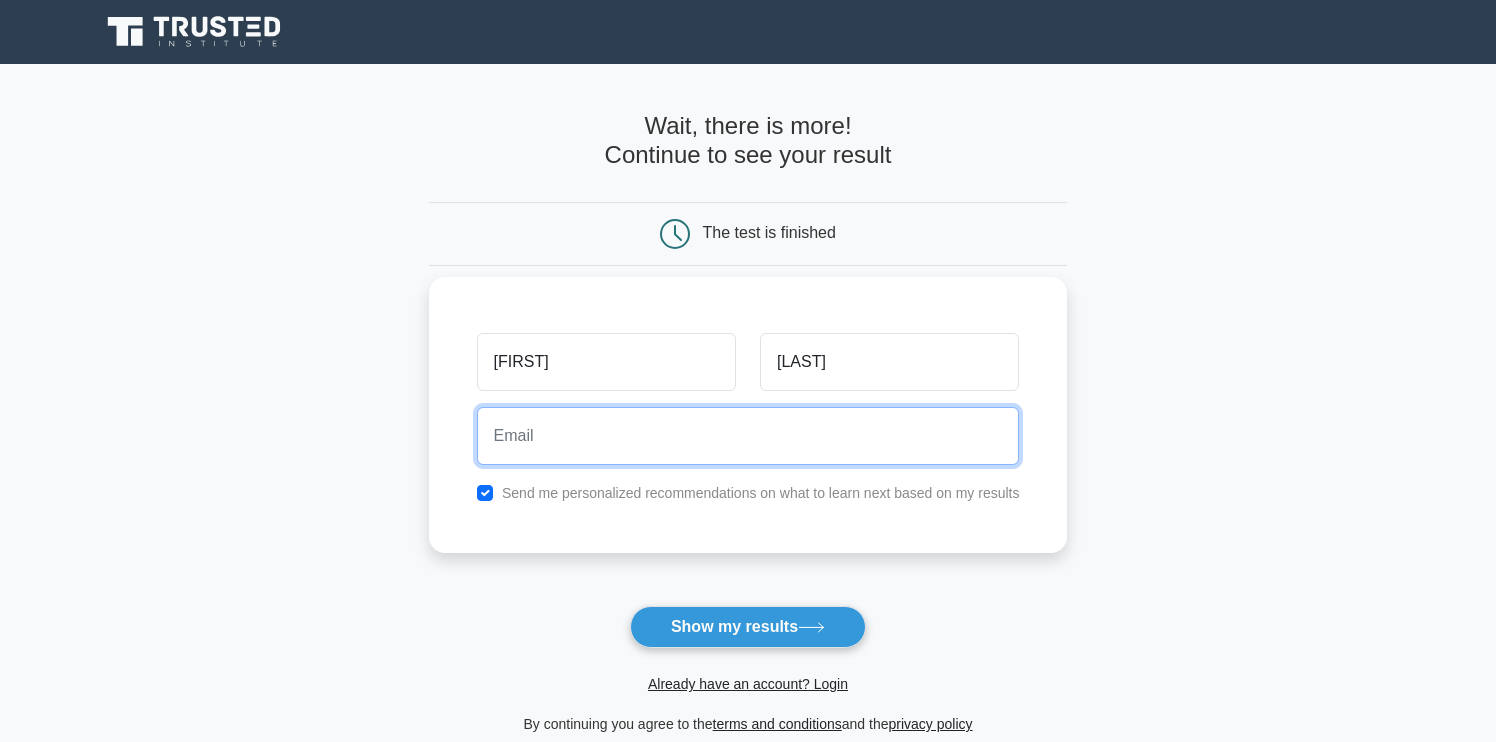 click at bounding box center [748, 436] 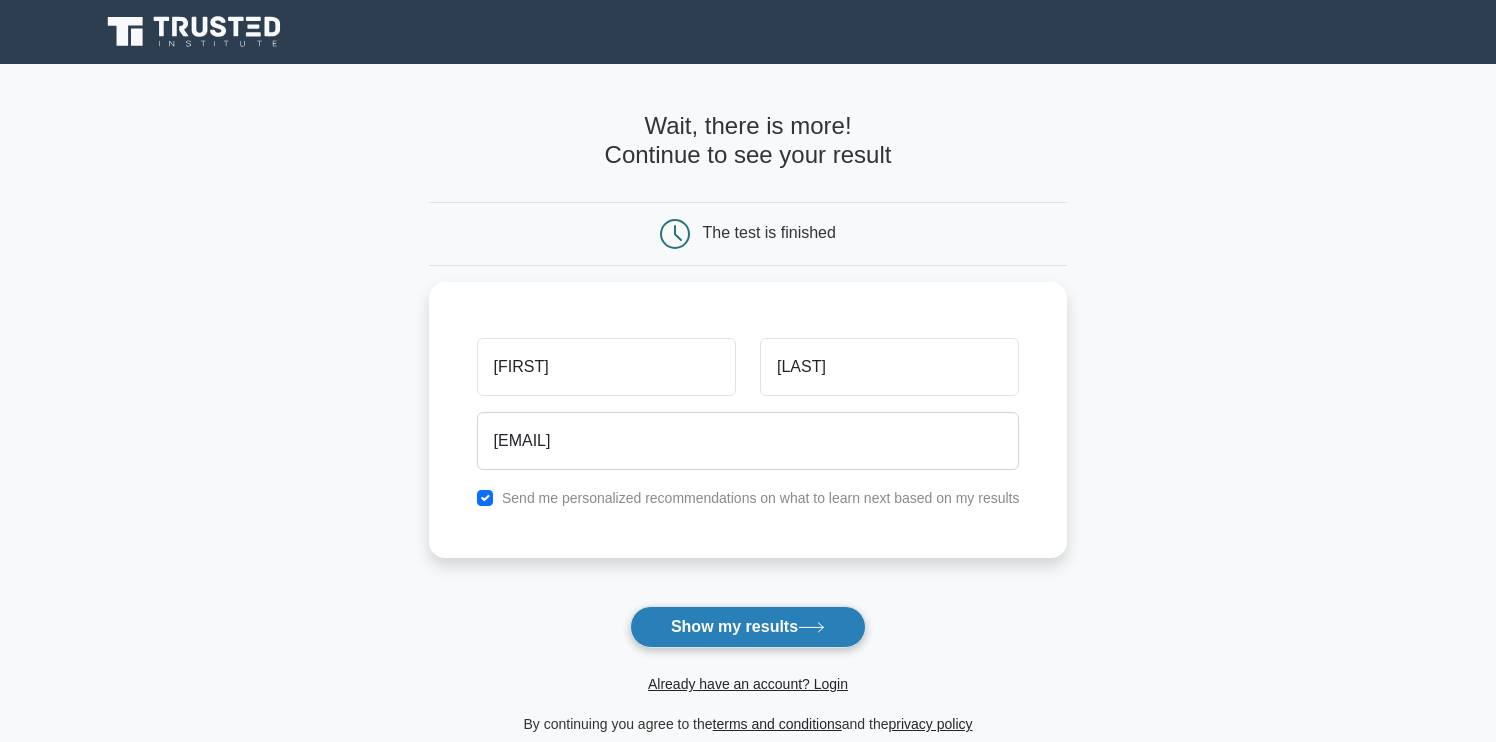 click on "Show my results" at bounding box center [748, 627] 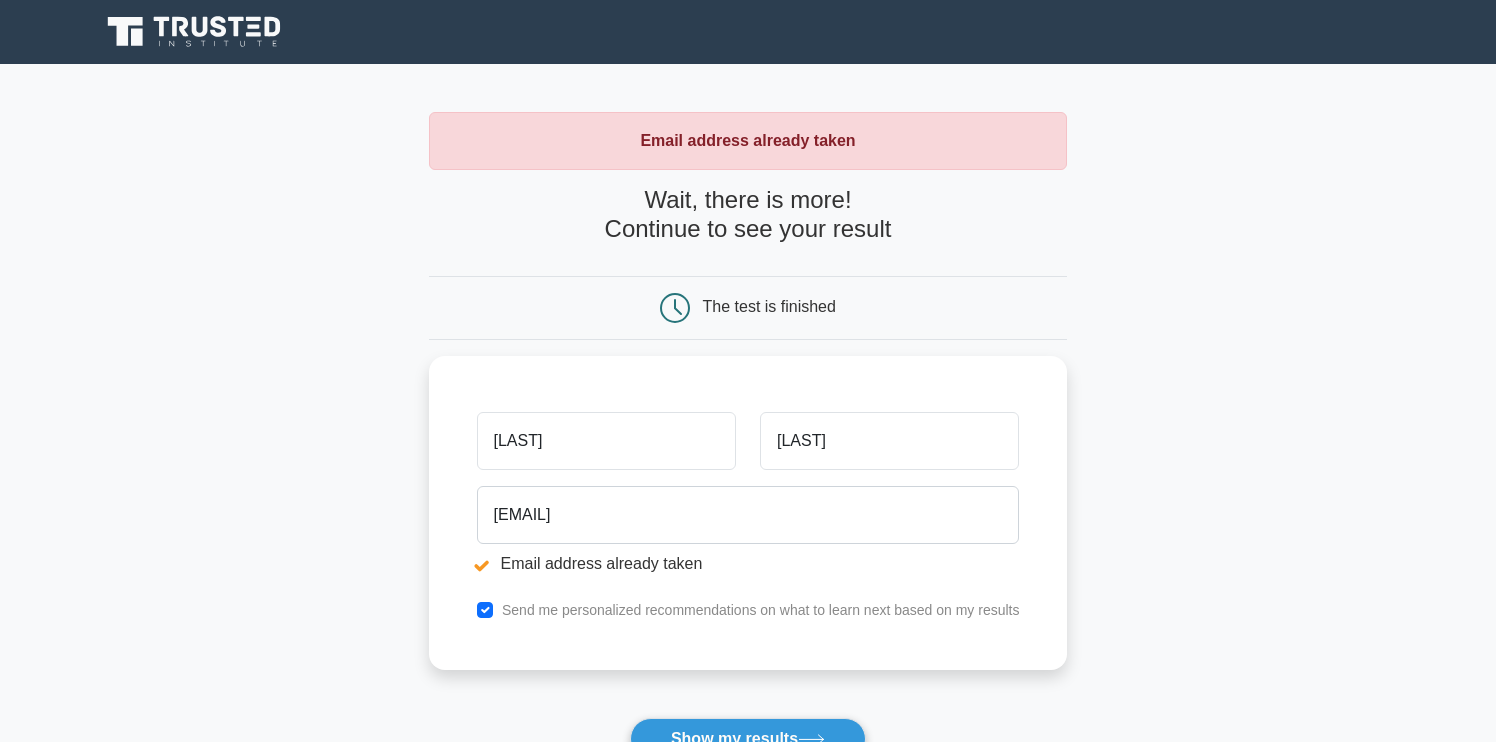 scroll, scrollTop: 0, scrollLeft: 0, axis: both 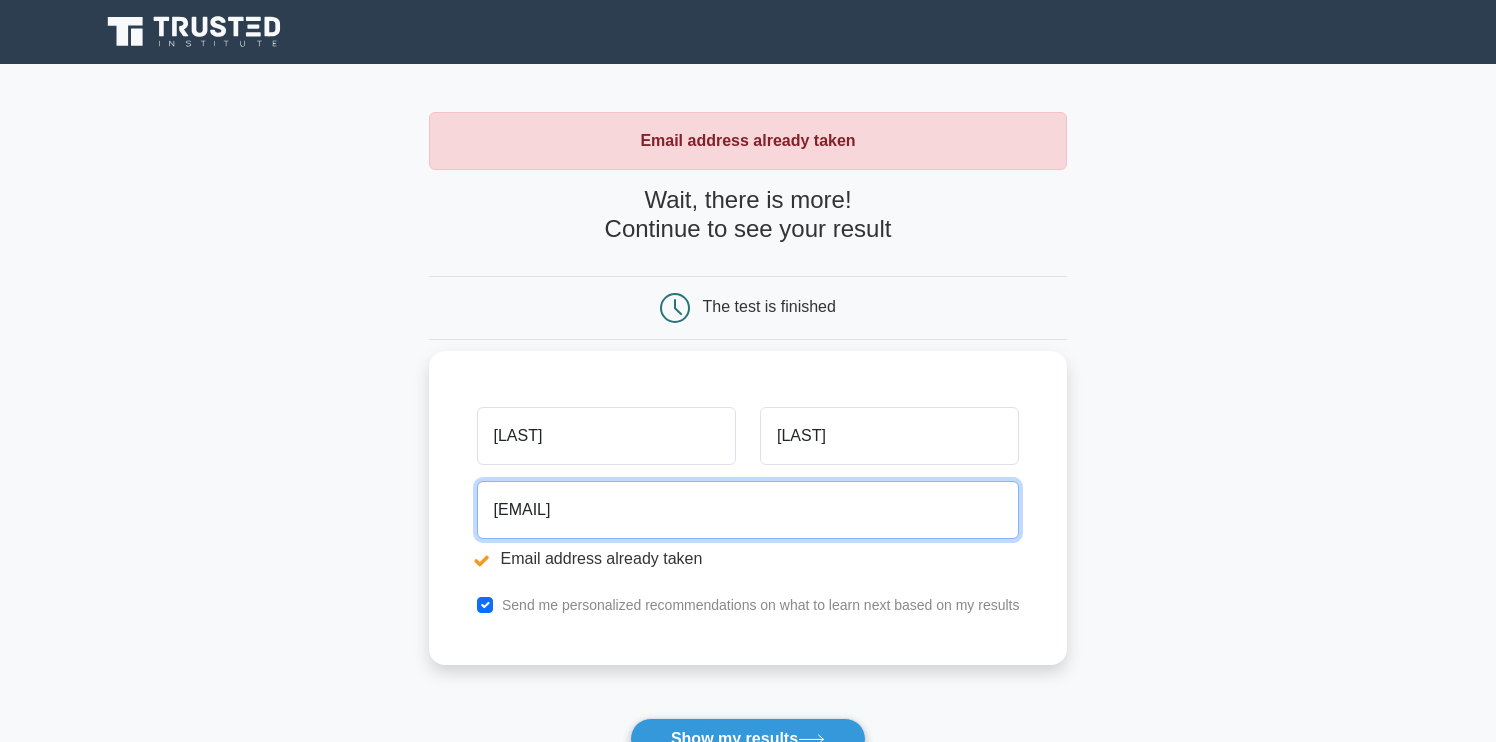 click on "[EMAIL]" at bounding box center (748, 510) 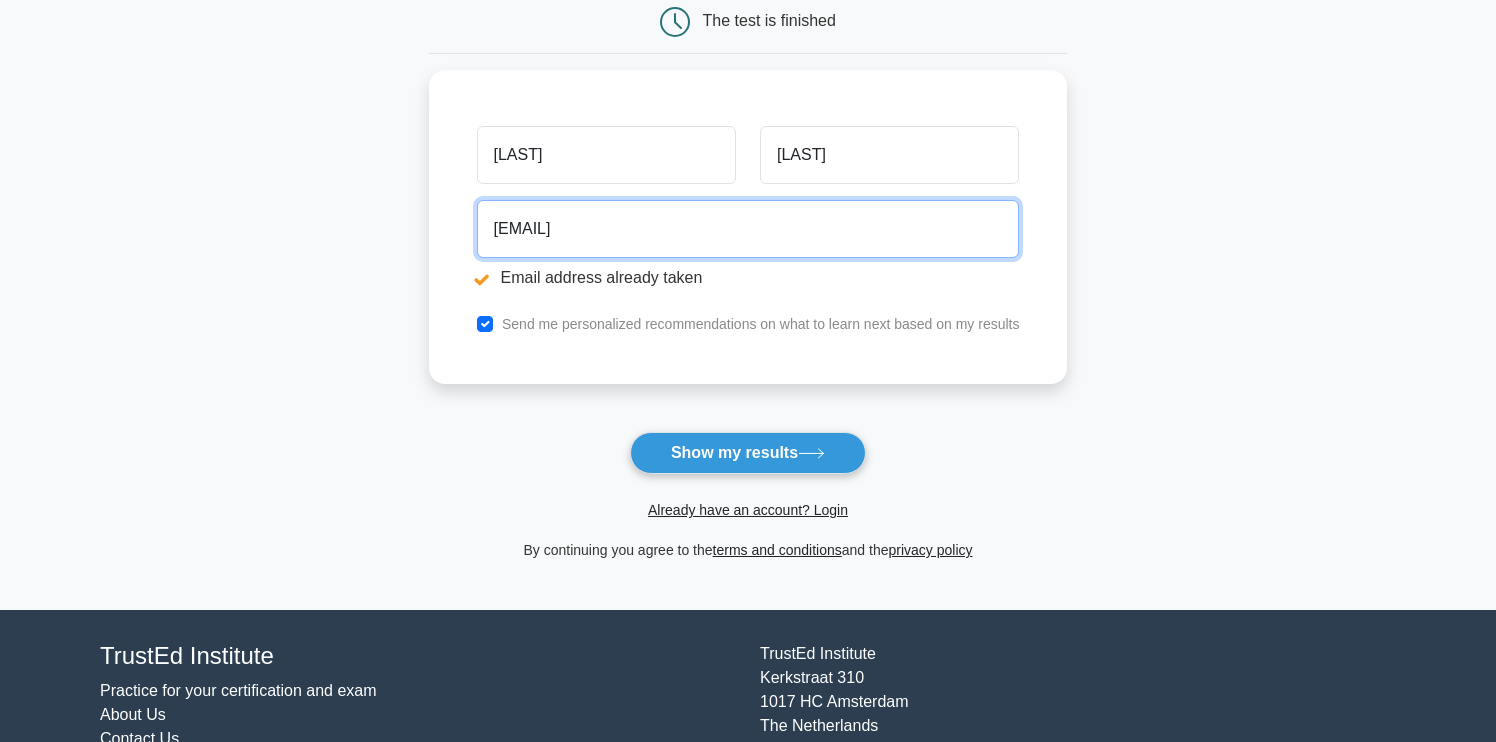 scroll, scrollTop: 288, scrollLeft: 0, axis: vertical 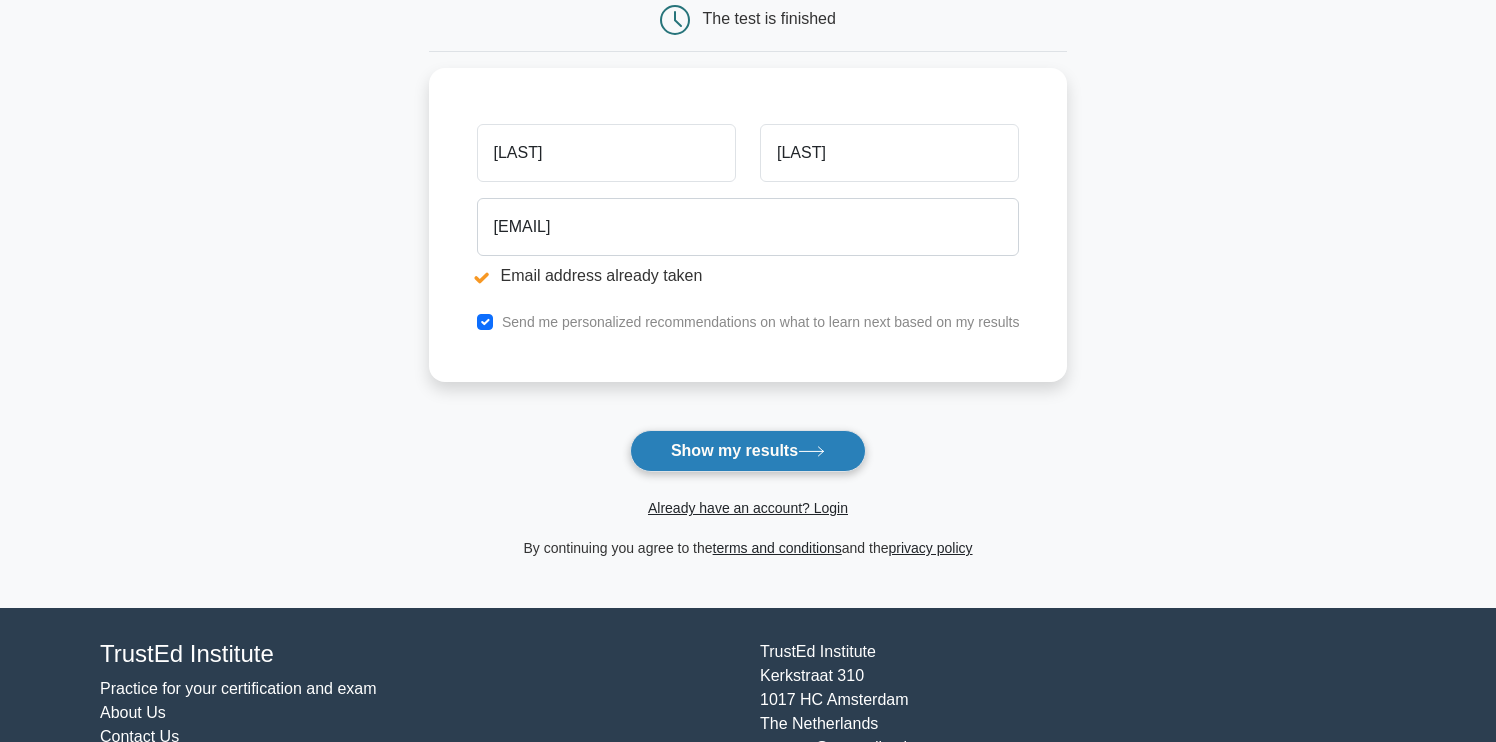 click on "Show my results" at bounding box center [748, 451] 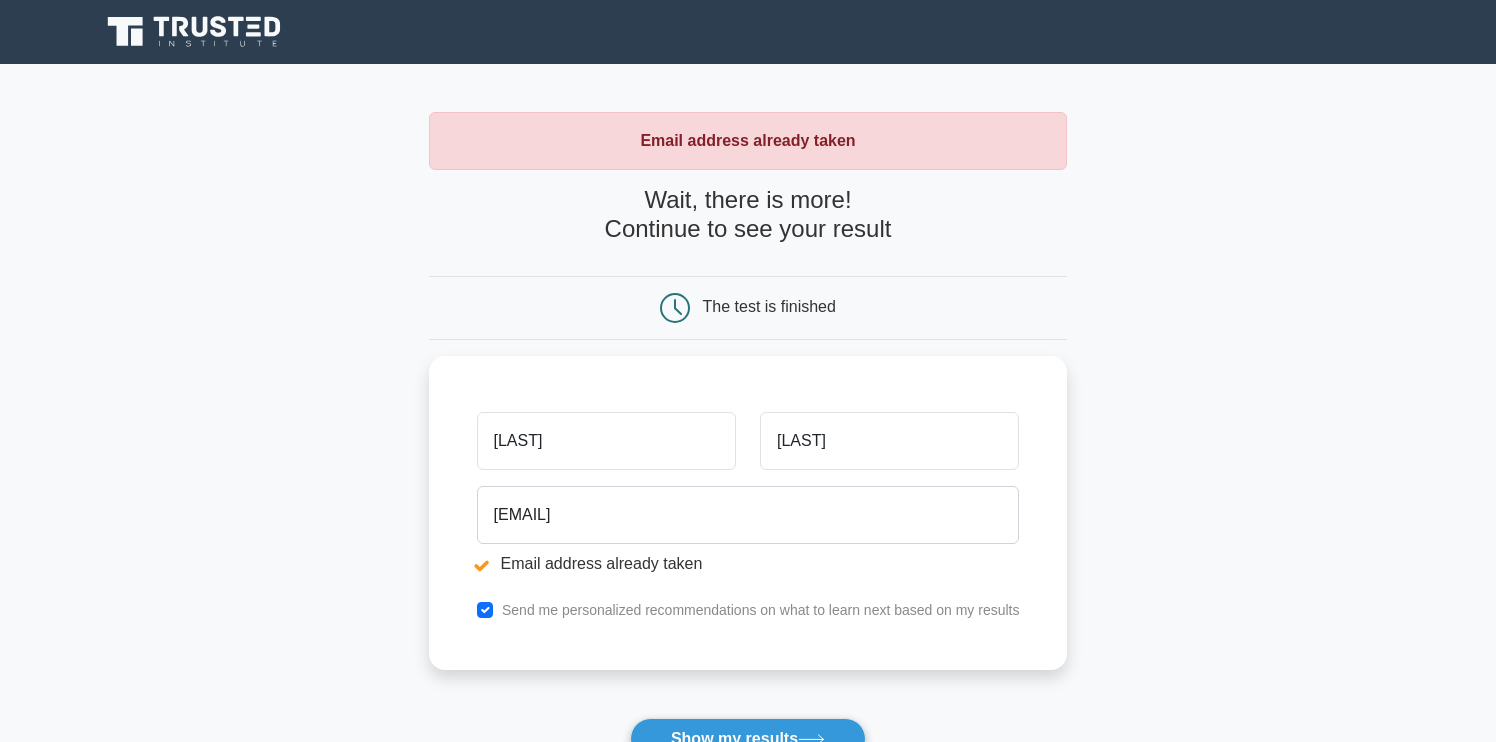 scroll, scrollTop: 0, scrollLeft: 0, axis: both 